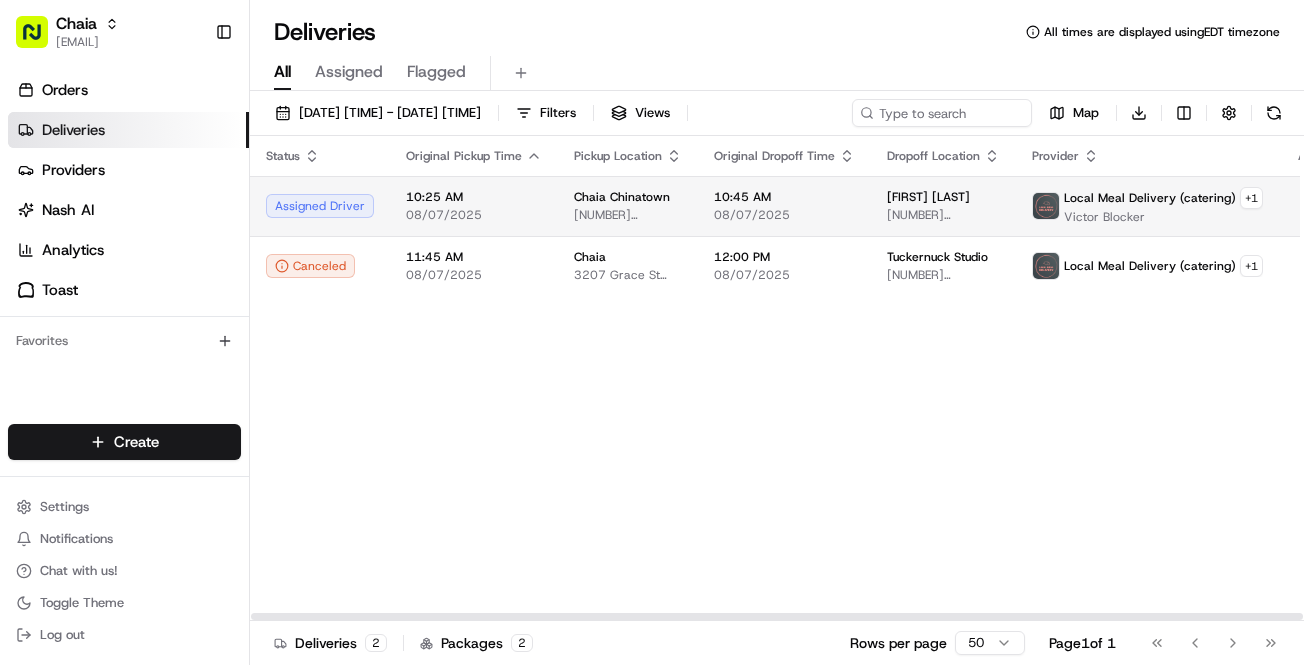 scroll, scrollTop: 0, scrollLeft: 0, axis: both 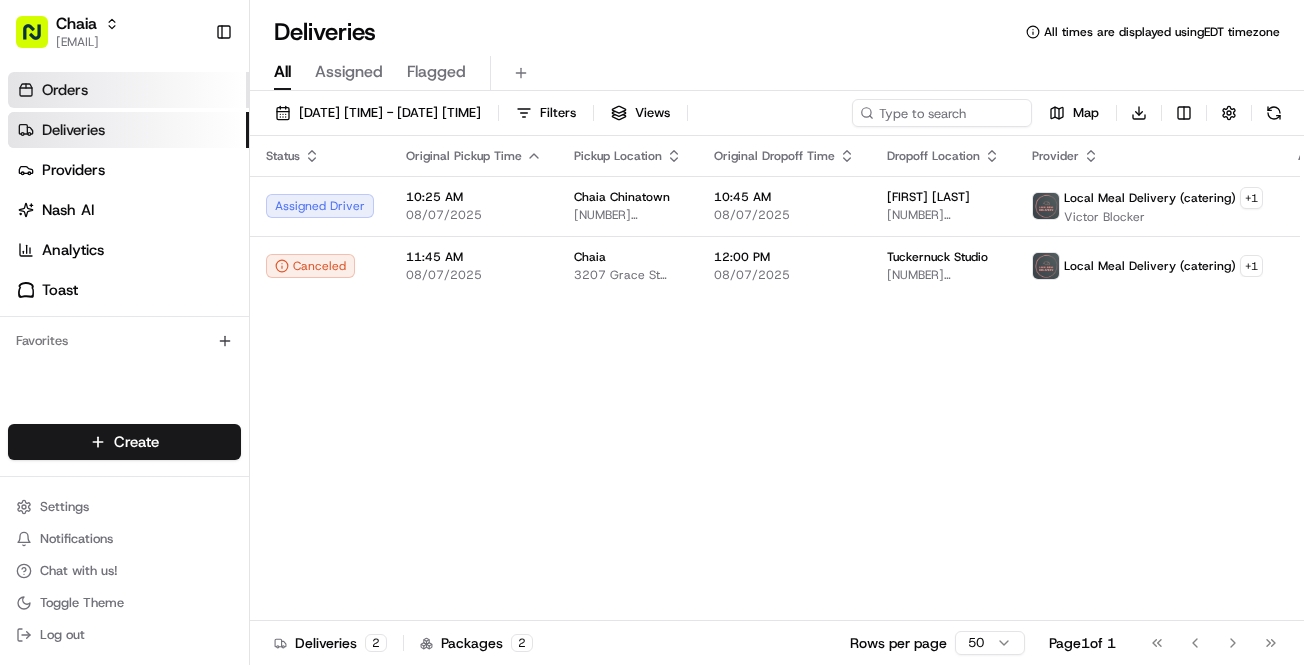 click on "Orders" at bounding box center (128, 90) 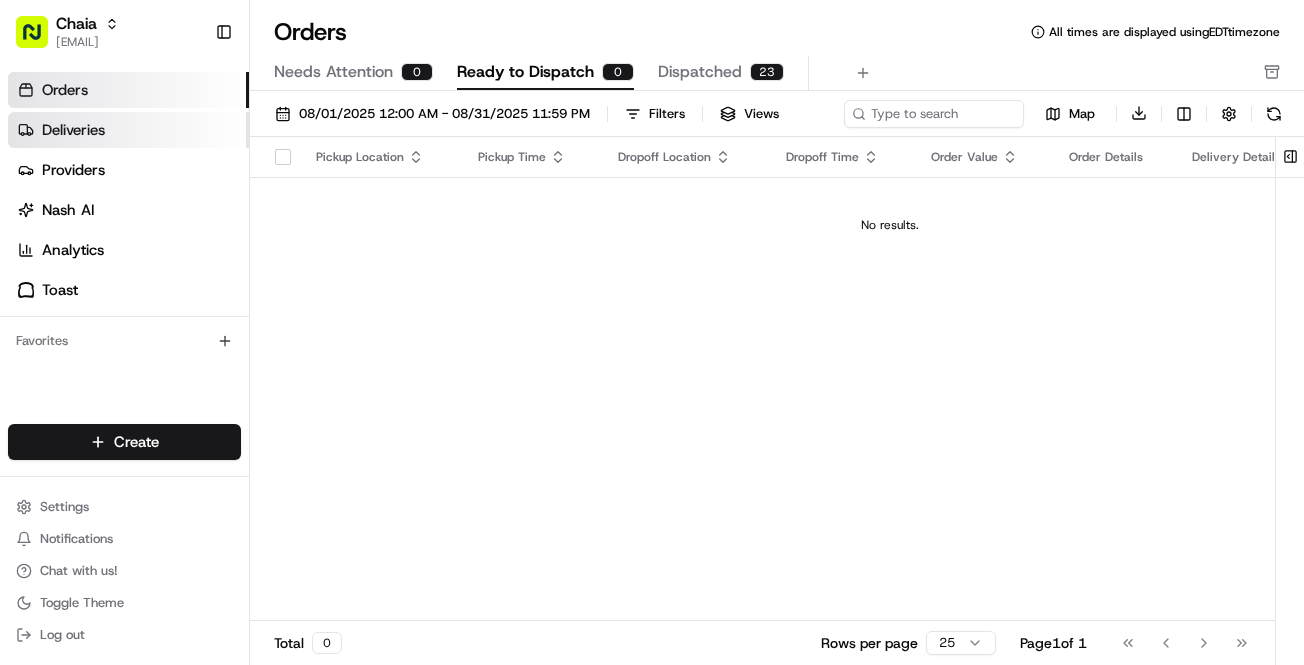 click on "Deliveries" at bounding box center [128, 130] 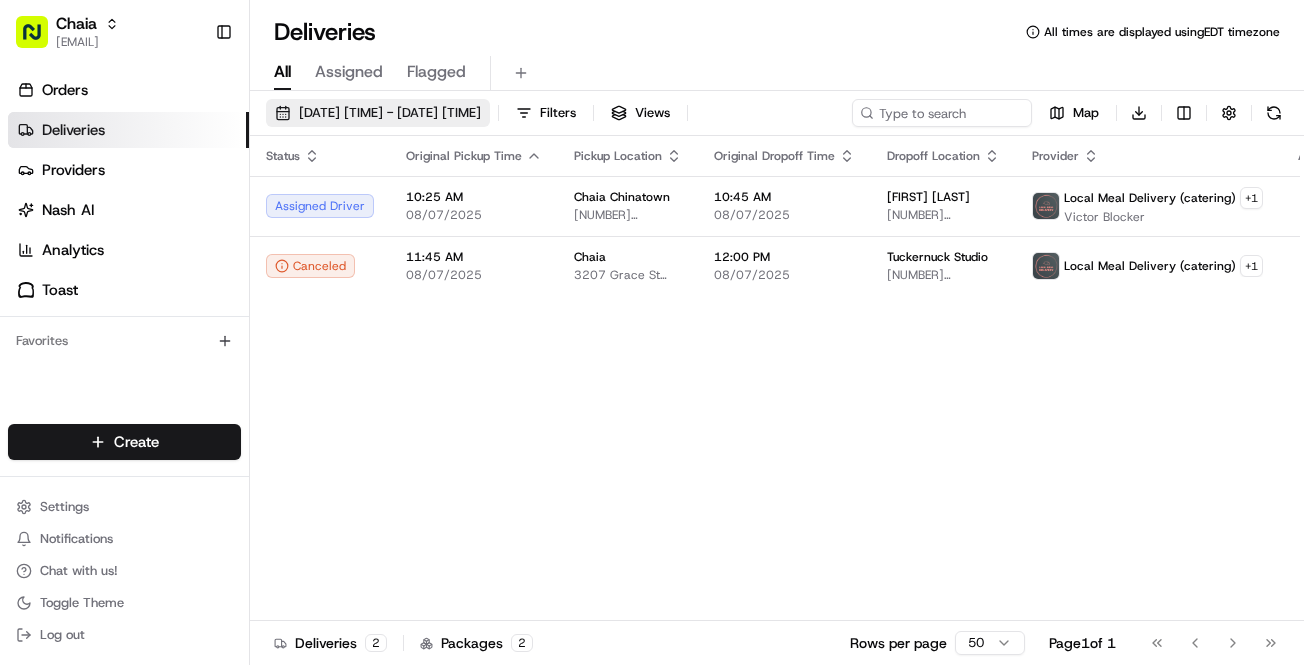 click on "08/07/2025 12:00 AM - 08/09/2025 11:59 PM" at bounding box center (390, 113) 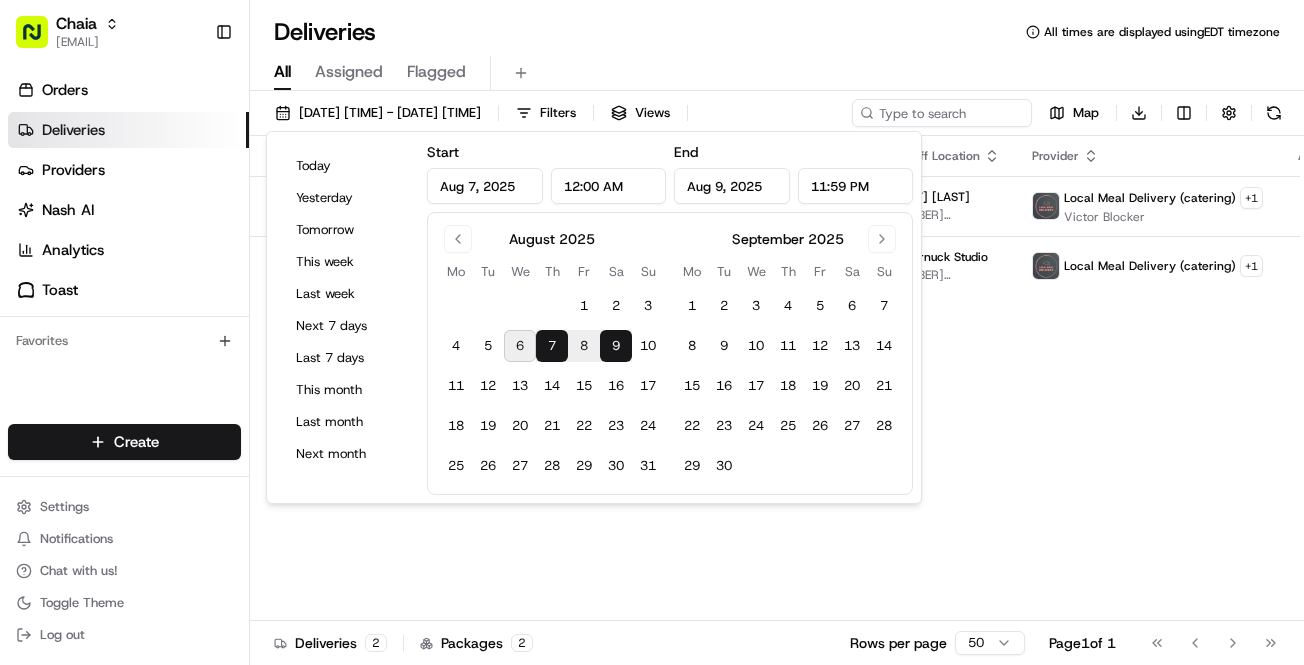click on "6" at bounding box center (520, 346) 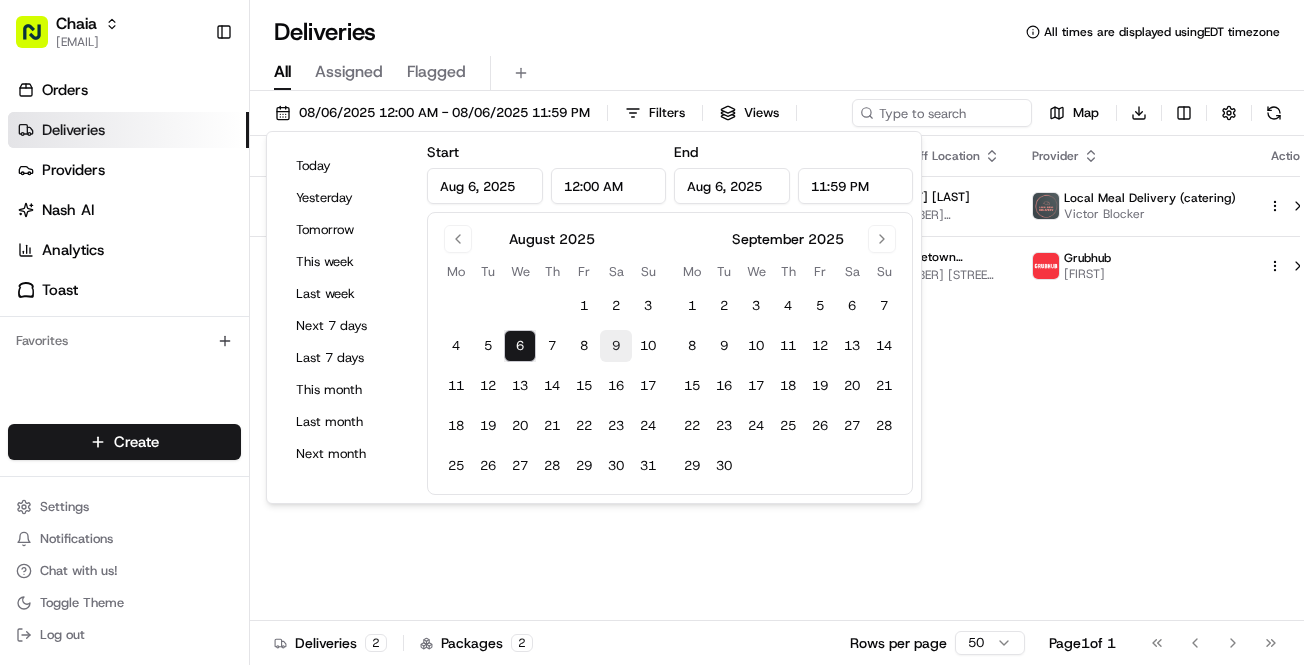 click on "9" at bounding box center (616, 346) 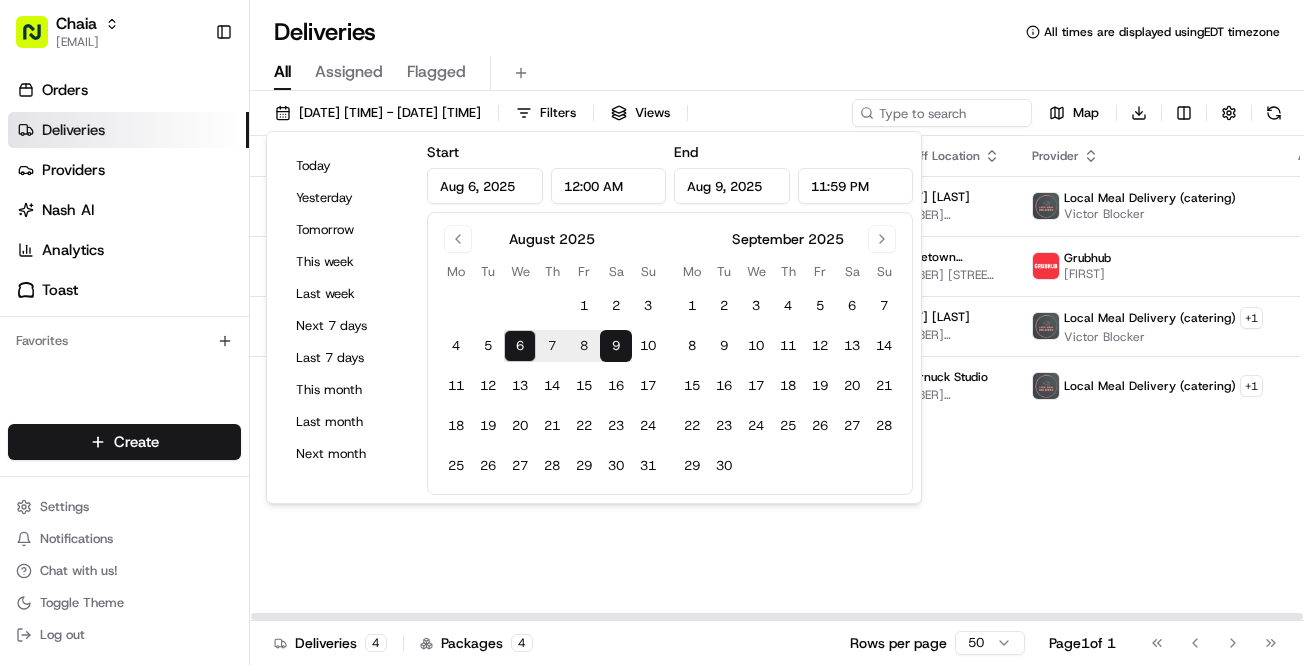 click on "All Assigned Flagged" at bounding box center [777, 69] 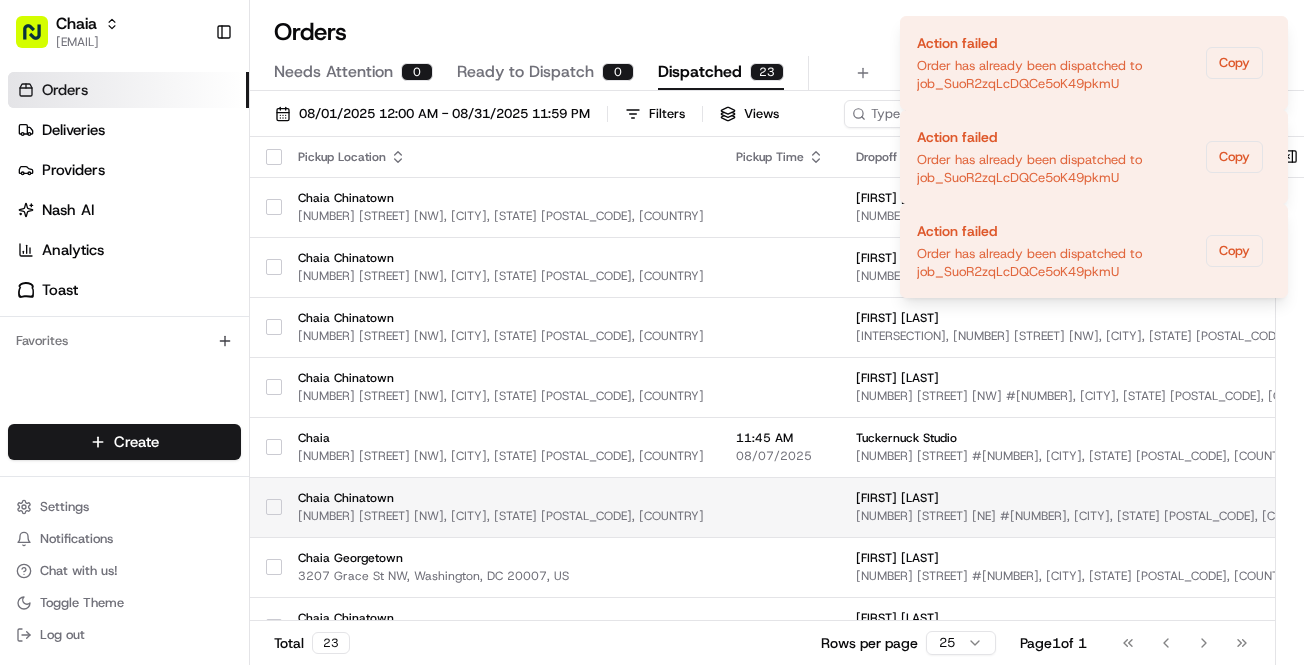 scroll, scrollTop: 0, scrollLeft: 0, axis: both 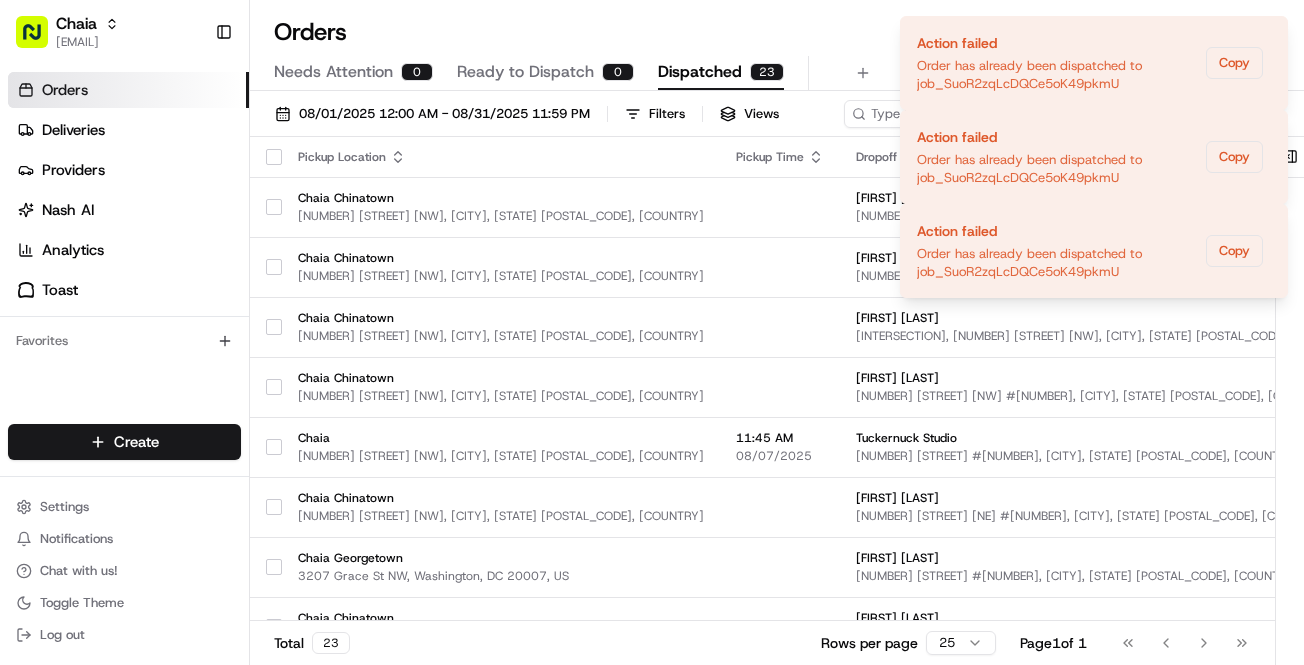 click on "Dispatched" at bounding box center [700, 72] 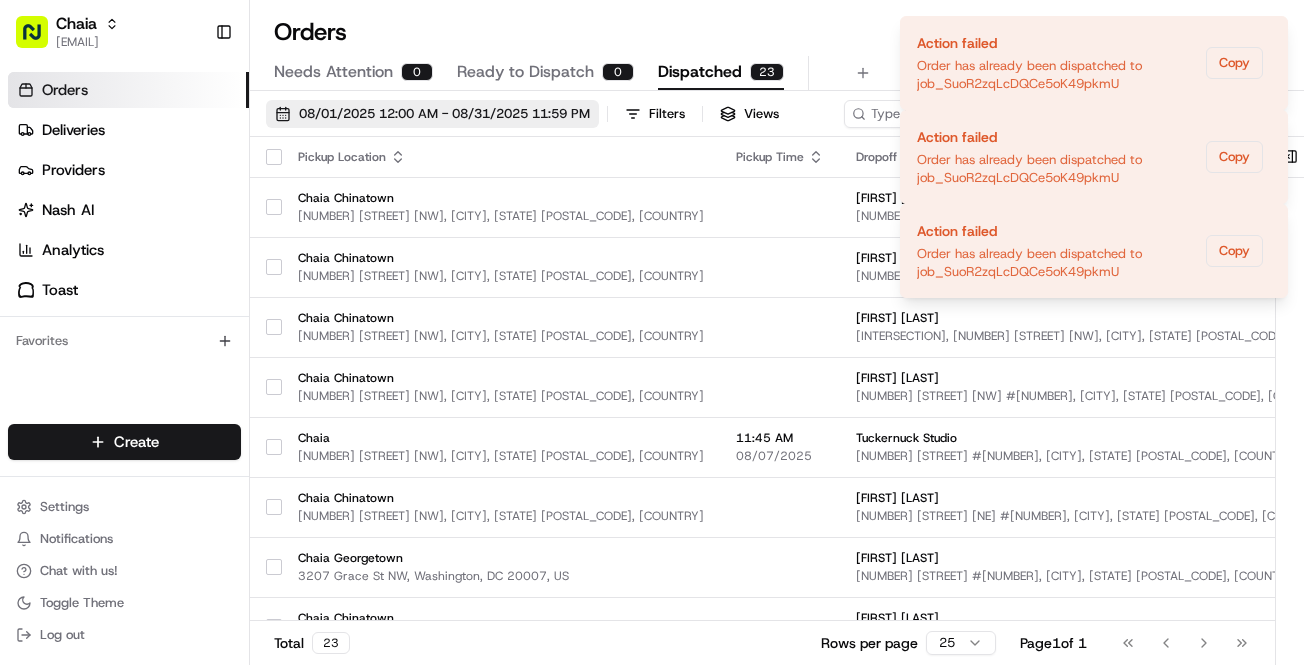 click on "08/01/2025 12:00 AM - 08/31/2025 11:59 PM" at bounding box center (444, 114) 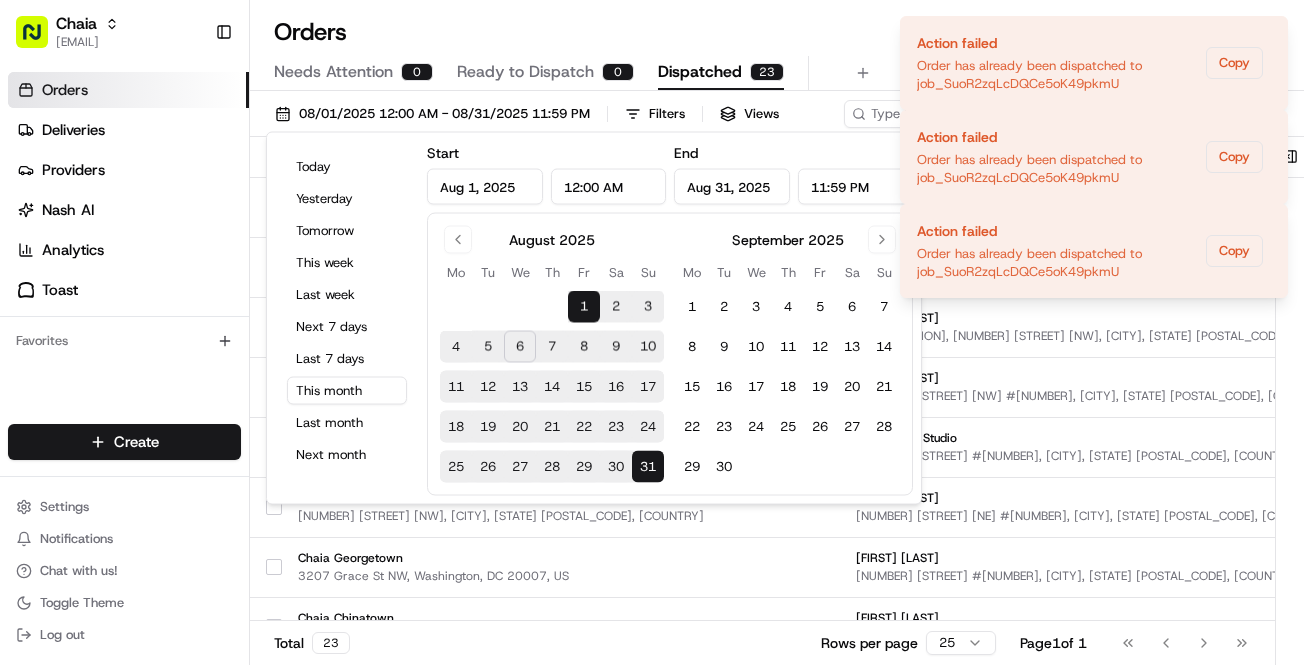 click on "4" at bounding box center [456, 347] 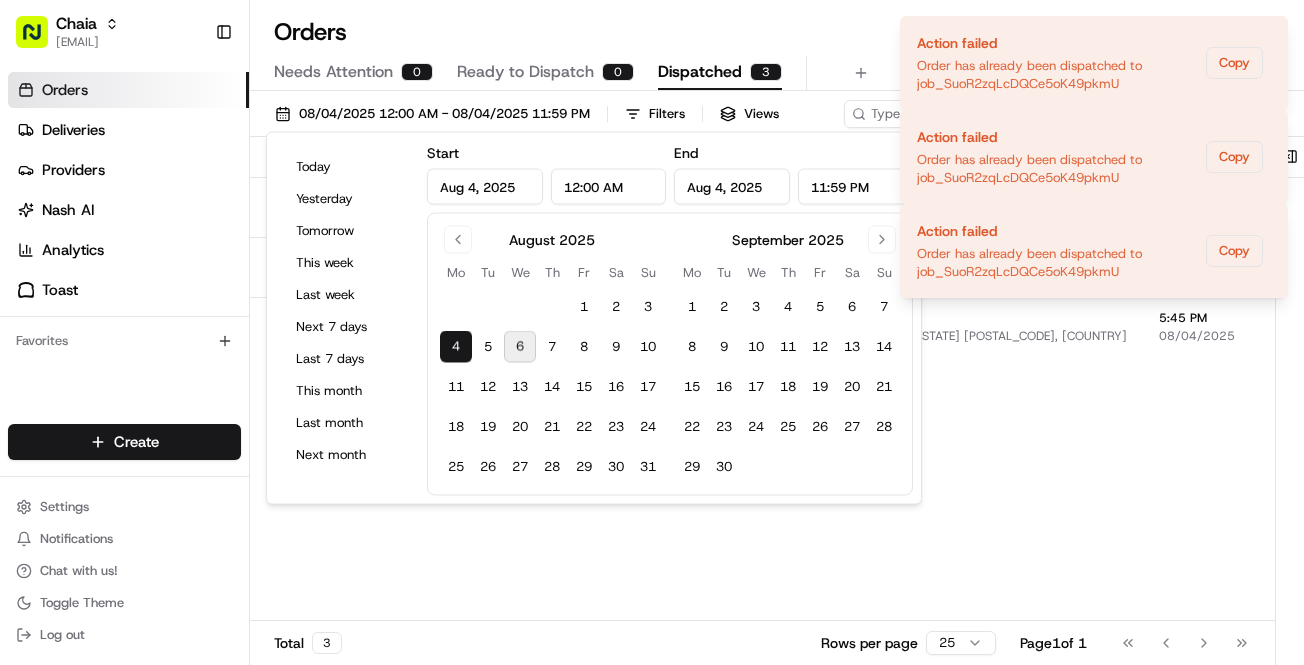 click on "Pickup Location Pickup Time Dropoff Location Dropoff Time Order Value Order Details Delivery Details Actions Chaia Georgetown [NUMBER] [STREET] [NW], [CITY], [STATE] [POSTAL_CODE], [COUNTRY] [FIRST] [LAST] [NUMBER] [STREET] [NW], [CITY], [STATE] [POSTAL_CODE], [COUNTRY] [TIME] [DATE] [CURRENCY][PRICE] Tip: [CURRENCY][PRICE] [NUMBER] items Description: Order number: [NUMBER] for [FIRST] [LAST] View Job Chaia Georgetown [NUMBER] [STREET] [NW], [CITY], [STATE] [POSTAL_CODE], [COUNTRY] [FIRST] [LAST] [NUMBER] [STREET] [NW], [CITY], [STATE] [POSTAL_CODE], [COUNTRY] [TIME] [DATE] [CURRENCY][PRICE] Tip: [CURRENCY][PRICE] [NUMBER] items Description: Order number: [NUMBER] for [FIRST] [LAST] View Job Chaia Georgetown [NUMBER] [STREET] [NW], [CITY], [STATE] [POSTAL_CODE], [COUNTRY] [FIRST] [LAST] [NUMBER] [STREET] [NW], [CITY], [STATE] [POSTAL_CODE], [COUNTRY] [TIME] [DATE] [CURRENCY][PRICE] Tip: [CURRENCY][PRICE] [NUMBER] items Description: Order number: [NUMBER] for [FIRST] [LAST] View Job" at bounding box center (985, 379) 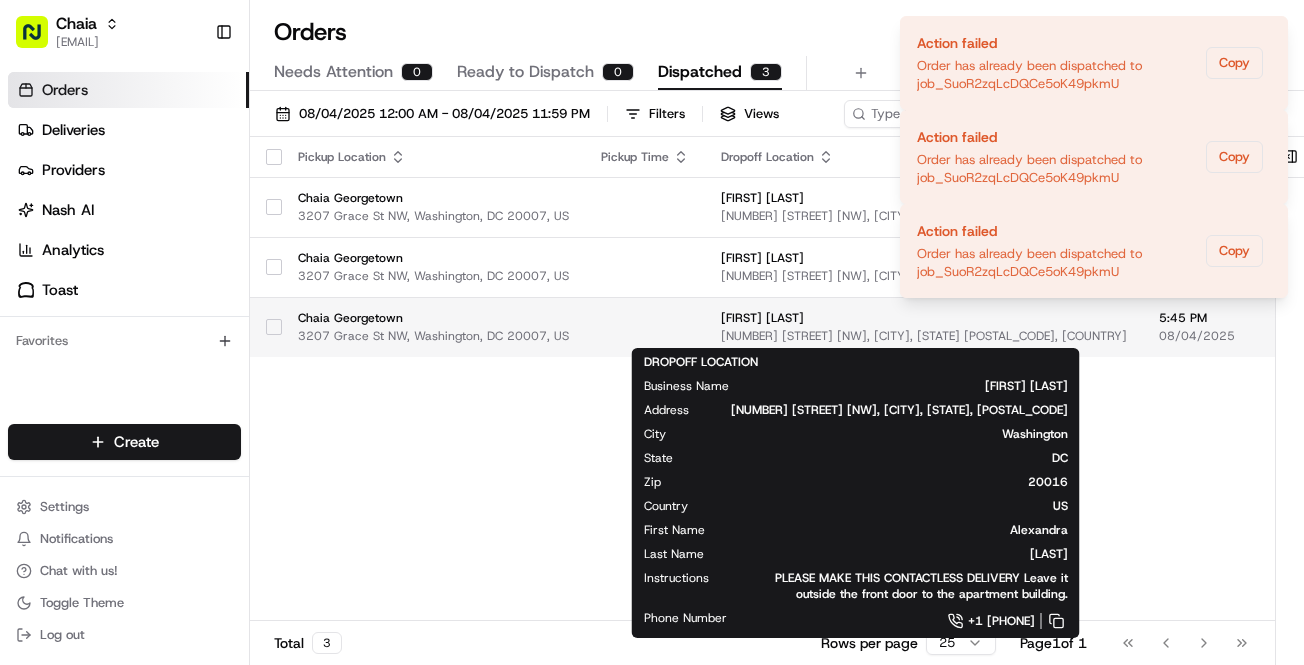 click on "[NUMBER] [STREET] [NW], [CITY], [STATE] [POSTAL_CODE], [COUNTRY]" at bounding box center [924, 336] 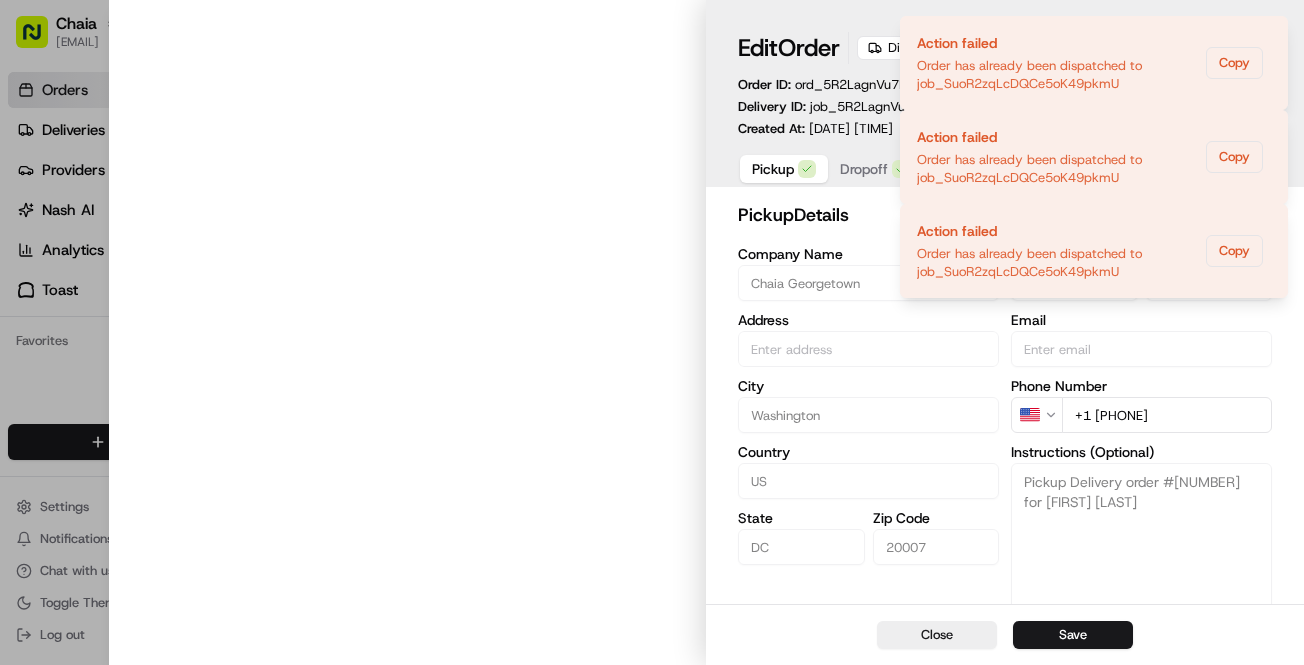 type on "3207 Grace St NW, Washington, DC 20007, US" 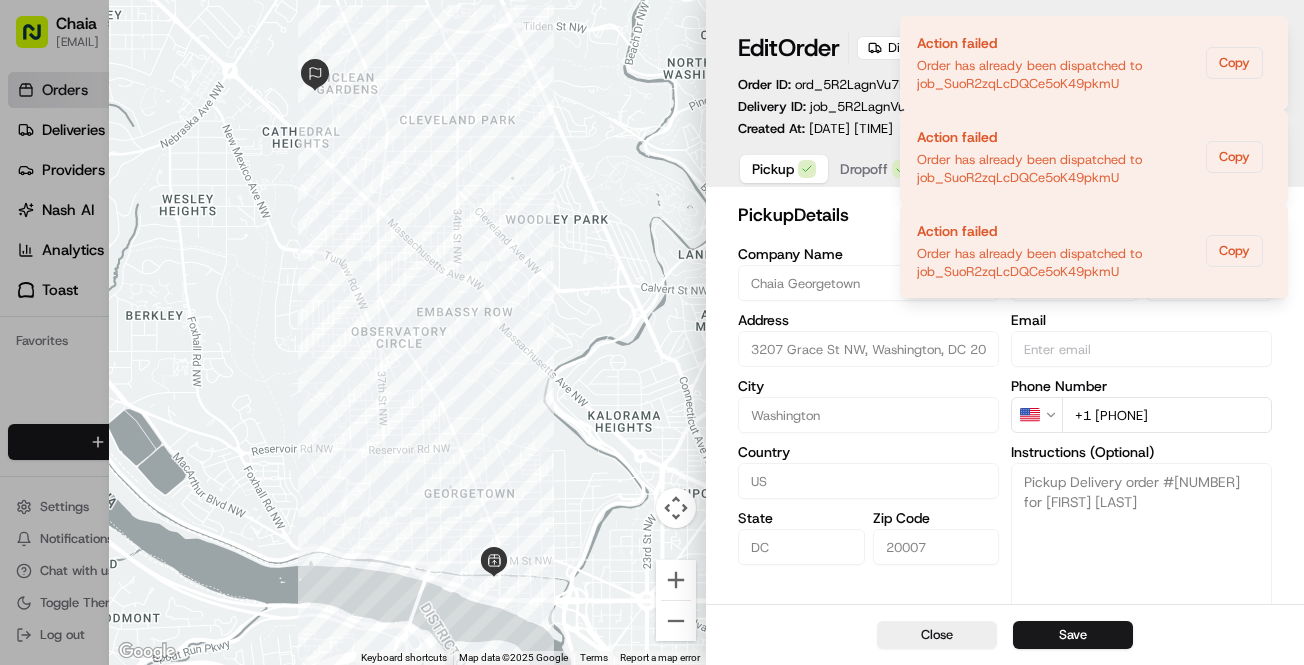 type 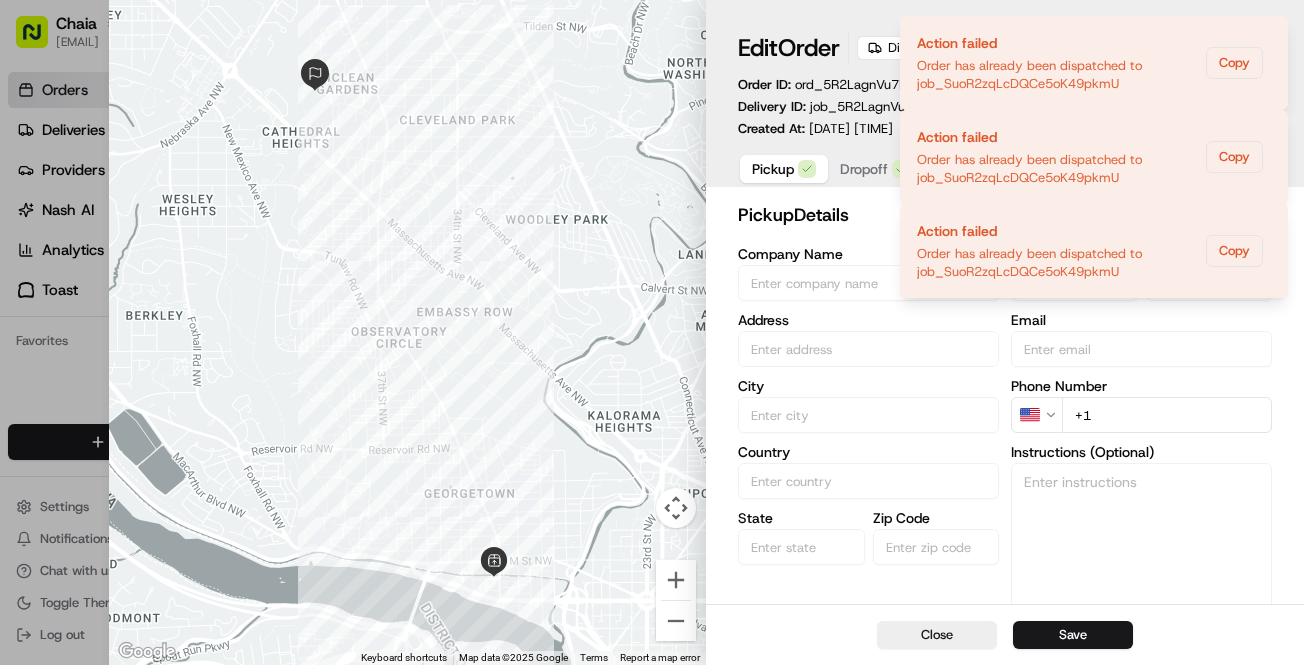click at bounding box center (652, 332) 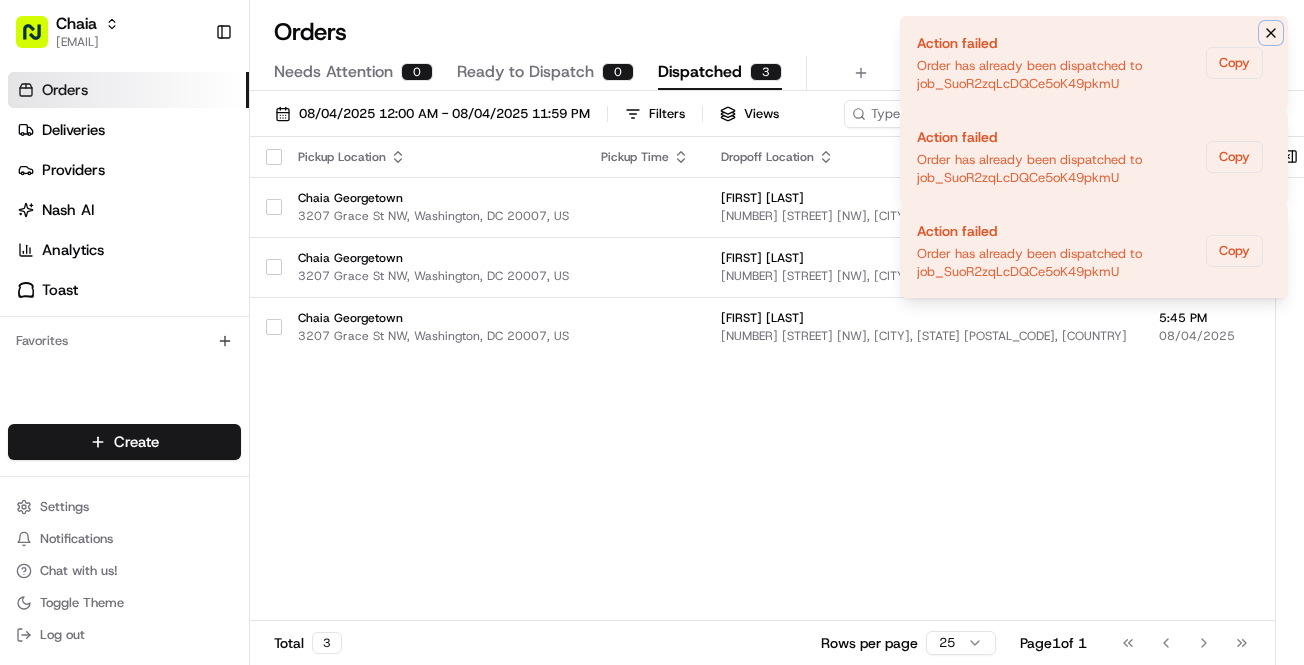click 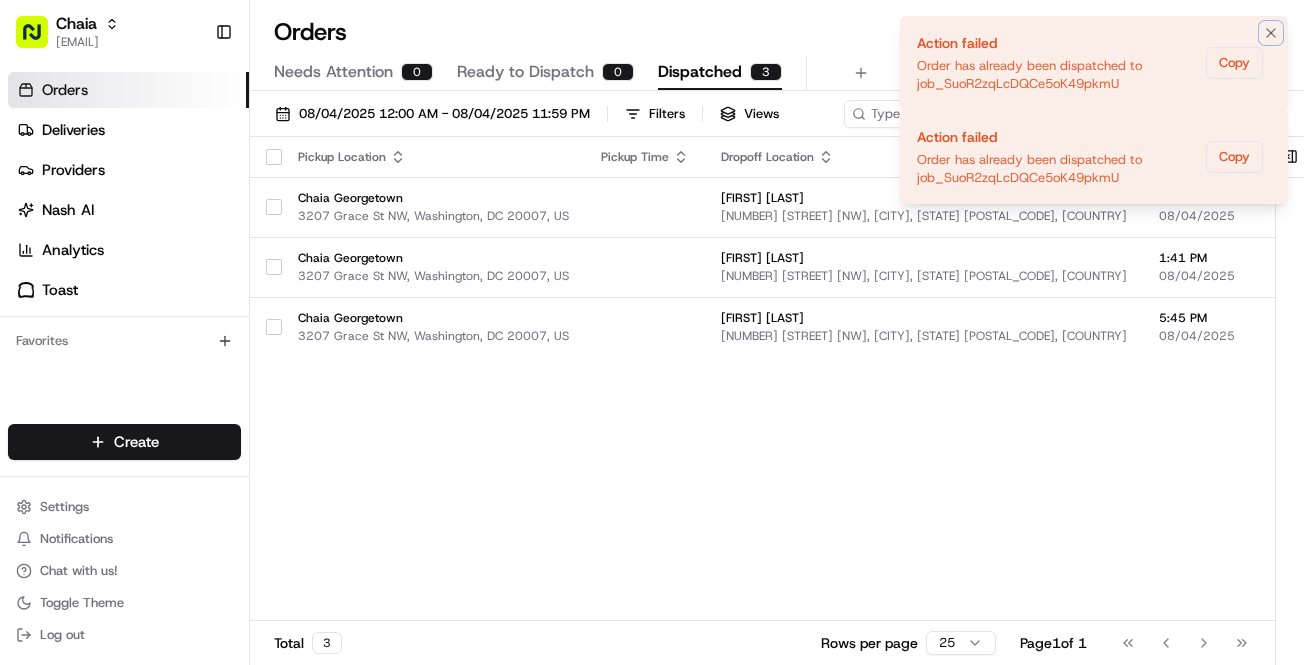 click 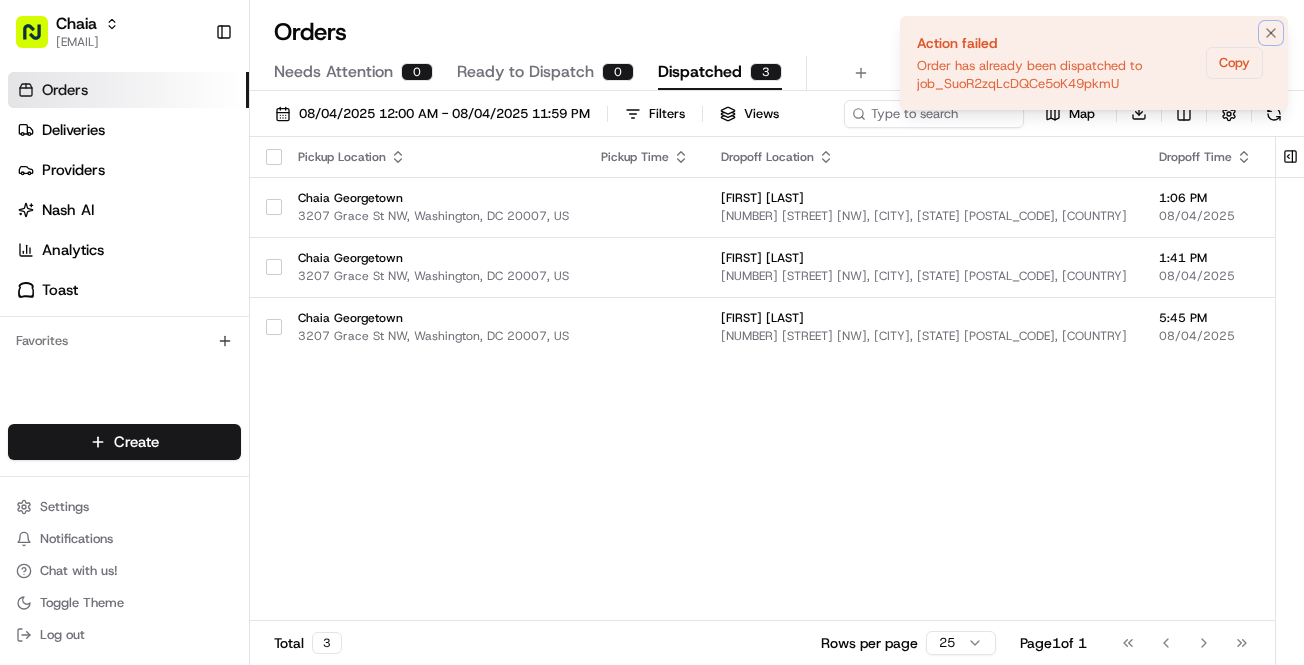 click 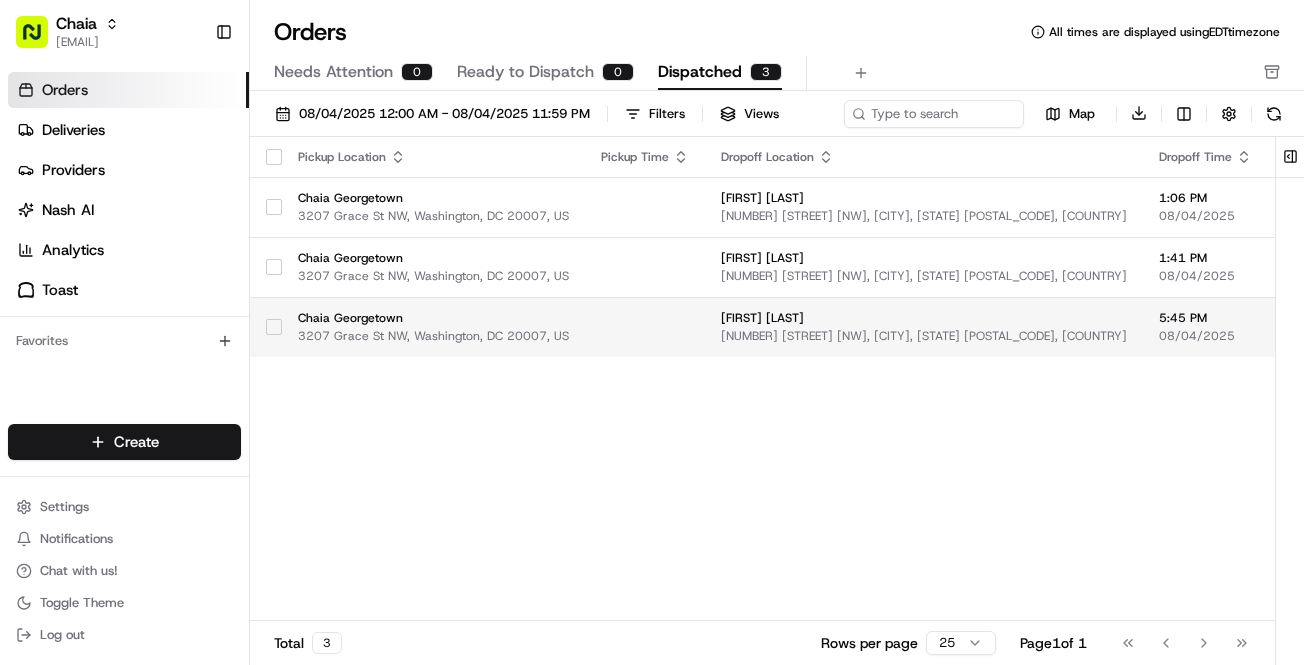 click on "[CURRENCY][PRICE] Tip: [CURRENCY][PRICE]" at bounding box center [1327, 327] 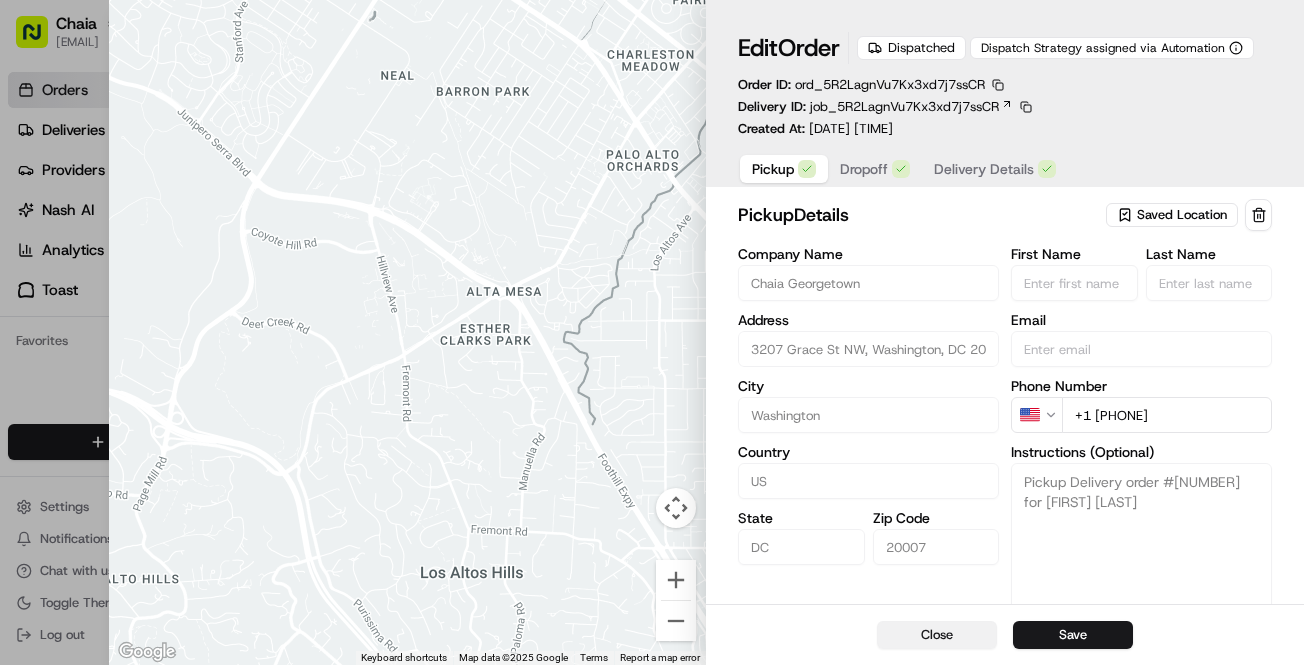 click on "Close" at bounding box center (937, 635) 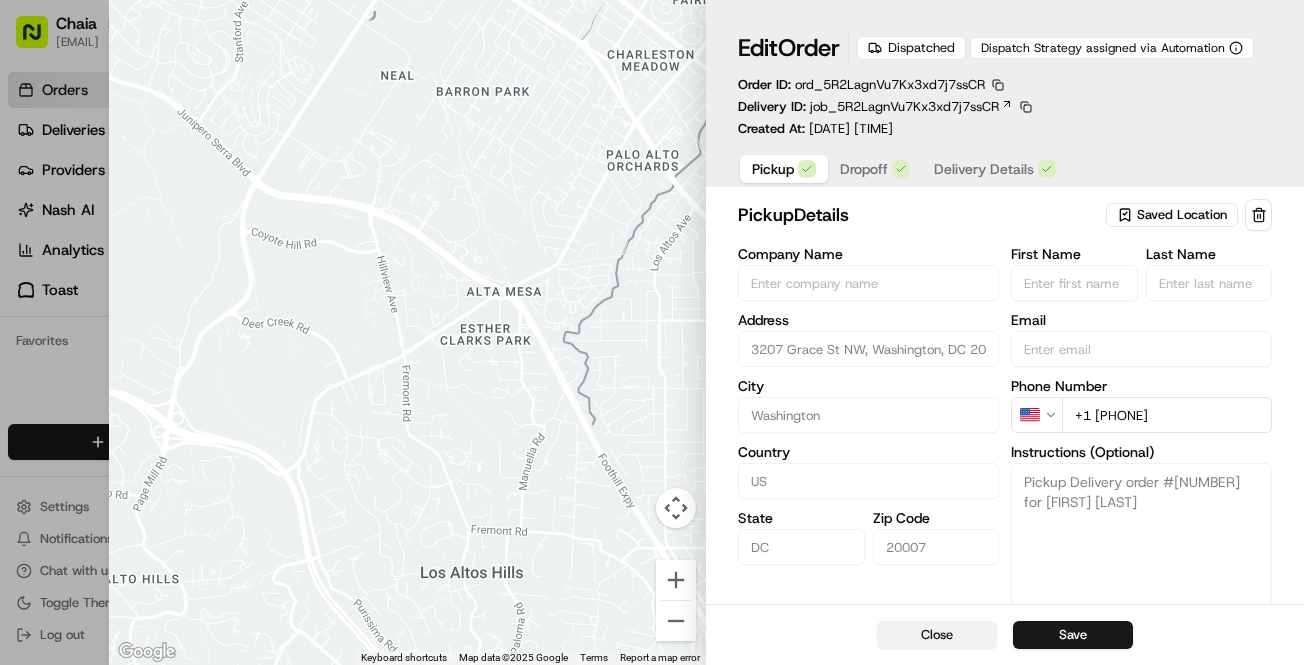 type 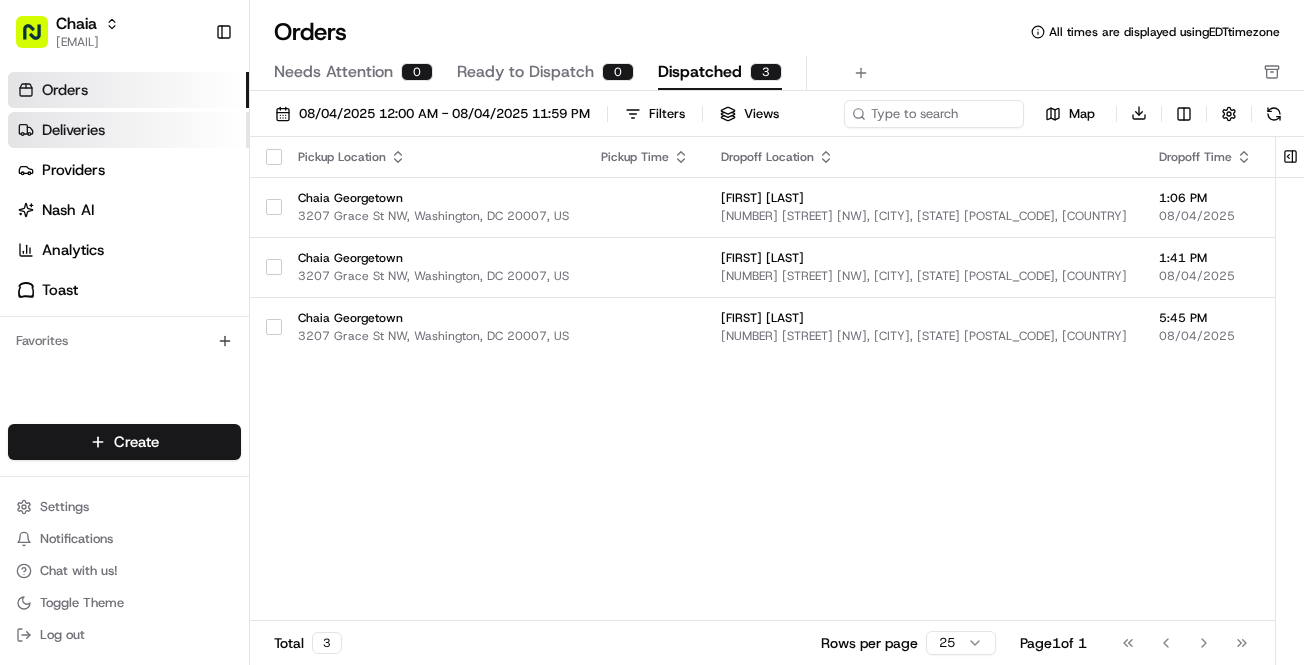 click on "Deliveries" at bounding box center [128, 130] 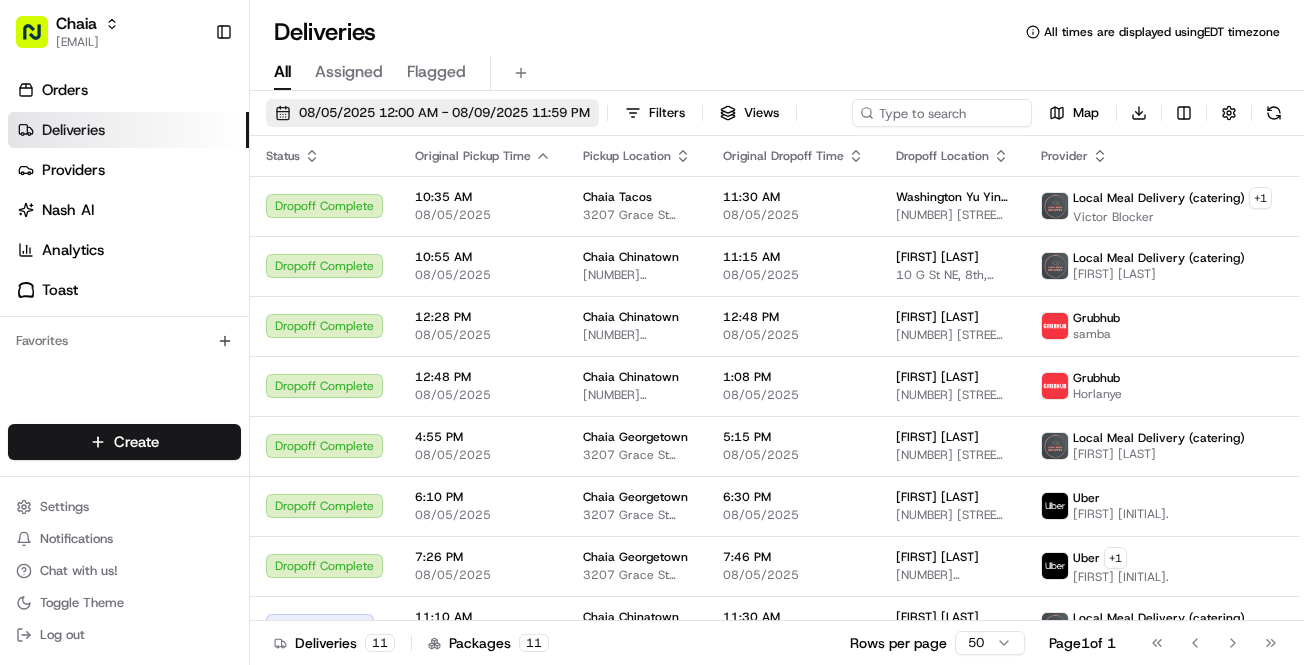 click on "08/05/2025 12:00 AM - 08/09/2025 11:59 PM" at bounding box center [444, 113] 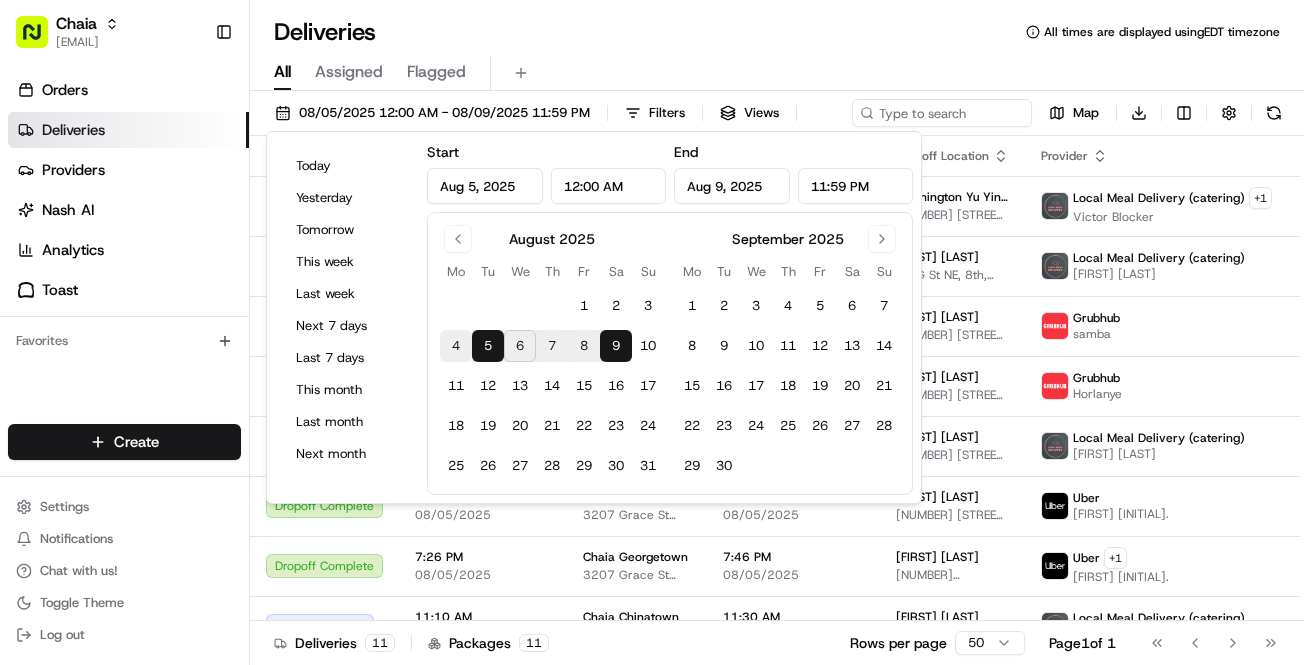 click on "4" at bounding box center (456, 346) 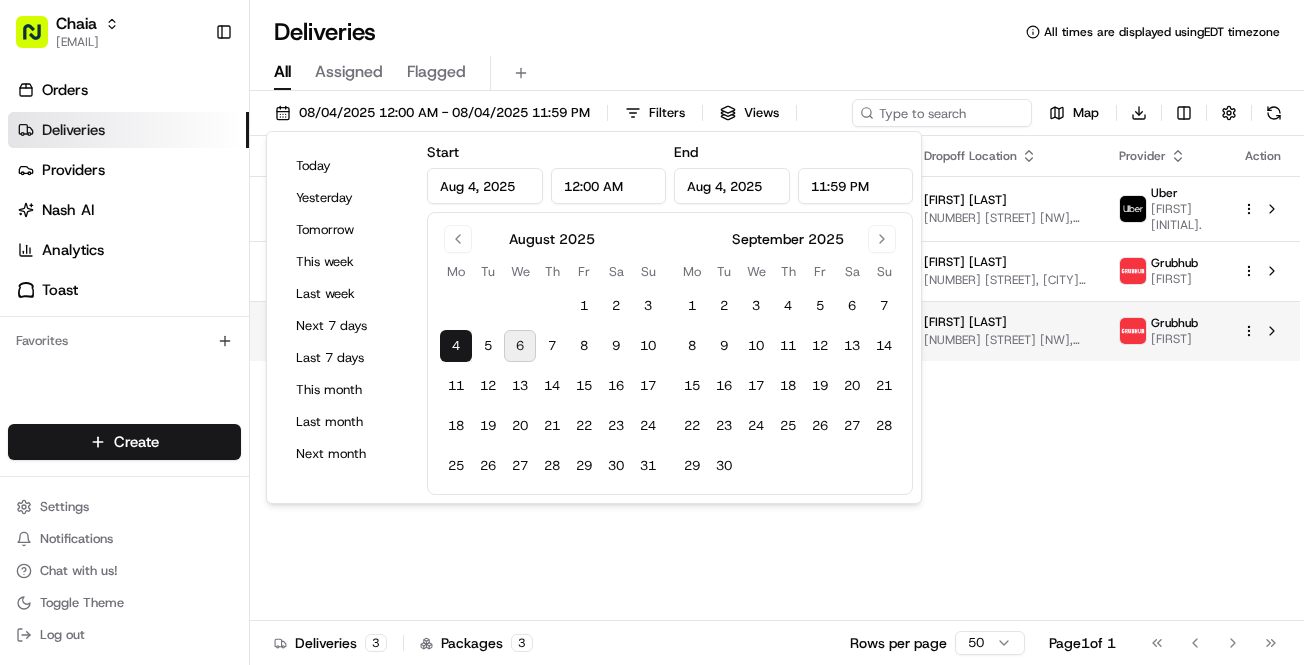 click on "Chaia [EMAIL] Toggle Sidebar Orders Deliveries Providers Nash AI Analytics Toast Favorites Main Menu Members & Organization Organization Users Roles Preferences Customization Tracking Orchestration Automations Dispatch Strategy Locations Pickup Locations Dropoff Locations Billing Billing Refund Requests Integrations Notification Triggers Webhooks API Keys Request Logs Create Settings Notifications Chat with us! Toggle Theme Log out Deliveries All times are displayed using [TIMEZONE] timezone All Assigned Flagged [DATE] [TIME] - [DATE] [TIME] Filters Views Map Download Status Original Pickup Time Pickup Location Original Dropoff Time Dropoff Location Provider Action Dropoff Complete [TIME] [DATE] Chaia Georgetown [NUMBER] [STREET] [NW], [CITY], [STATE] [POSTAL_CODE], [COUNTRY] [TIME] [DATE] [FIRST] [NUMBER] [STREET] [NW], [CITY], [STATE] [POSTAL_CODE], [COUNTRY] Uber [FIRST] Dropoff Complete [TIME] [DATE] Chaia Georgetown [NUMBER] [STREET] [NW], [CITY], [STATE] [POSTAL_CODE], [COUNTRY] [NUMBER] [NUMBER]" at bounding box center (652, 332) 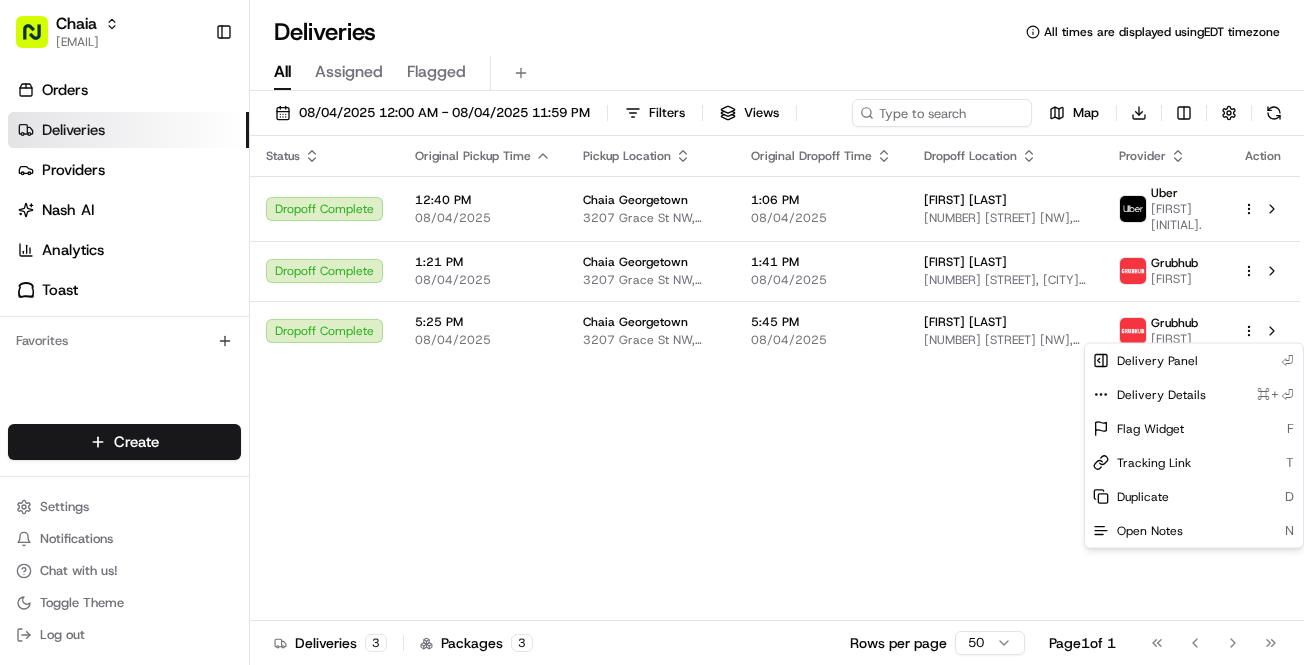 click on "Chaia [EMAIL] Toggle Sidebar Orders Deliveries Providers Nash AI Analytics Toast Favorites Main Menu Members & Organization Organization Users Roles Preferences Customization Tracking Orchestration Automations Dispatch Strategy Locations Pickup Locations Dropoff Locations Billing Billing Refund Requests Integrations Notification Triggers Webhooks API Keys Request Logs Create Settings Notifications Chat with us! Toggle Theme Log out Deliveries All times are displayed using [TIMEZONE] timezone All Assigned Flagged [DATE] [TIME] - [DATE] [TIME] Filters Views Map Download Status Original Pickup Time Pickup Location Original Dropoff Time Dropoff Location Provider Action Dropoff Complete [TIME] [DATE] Chaia Georgetown [NUMBER] [STREET] [NW], [CITY], [STATE] [POSTAL_CODE], [COUNTRY] [TIME] [DATE] [FIRST] [NUMBER] [STREET] [NW], [CITY], [STATE] [POSTAL_CODE], [COUNTRY] Uber [FIRST] Dropoff Complete [TIME] [DATE] Chaia Georgetown [NUMBER] [STREET] [NW], [CITY], [STATE] [POSTAL_CODE], [COUNTRY] [NUMBER] [NUMBER]" at bounding box center (652, 332) 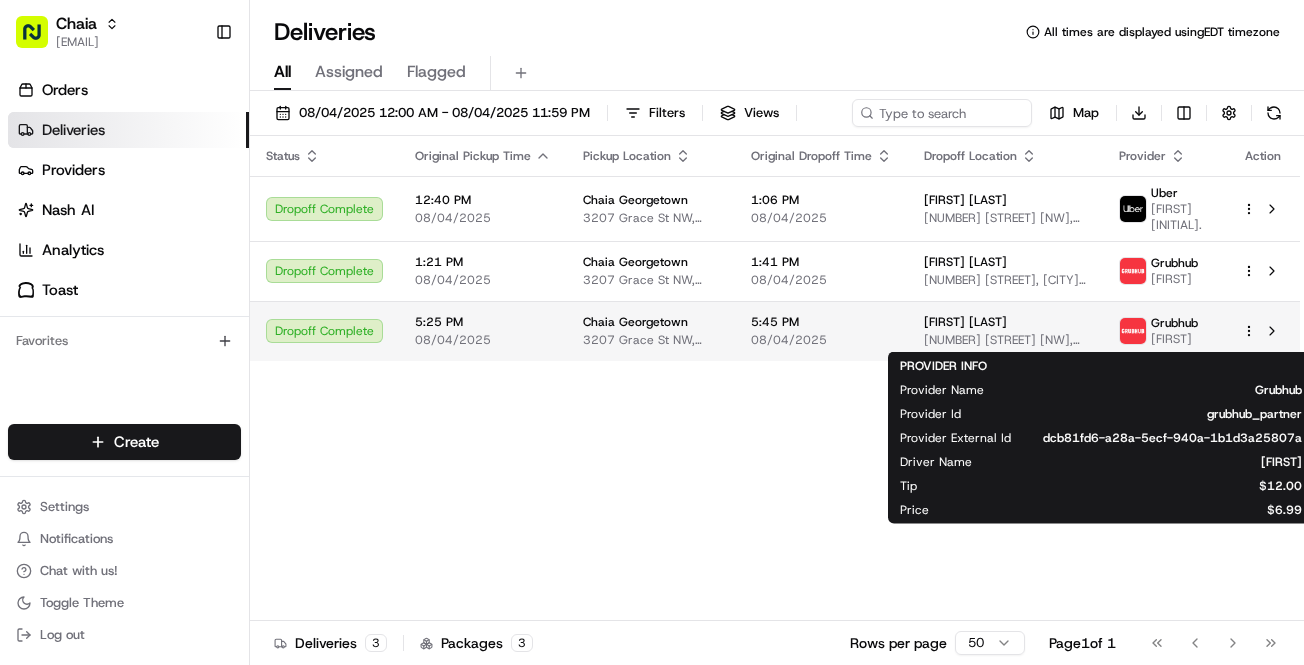 click on "Grubhub" at bounding box center (1174, 323) 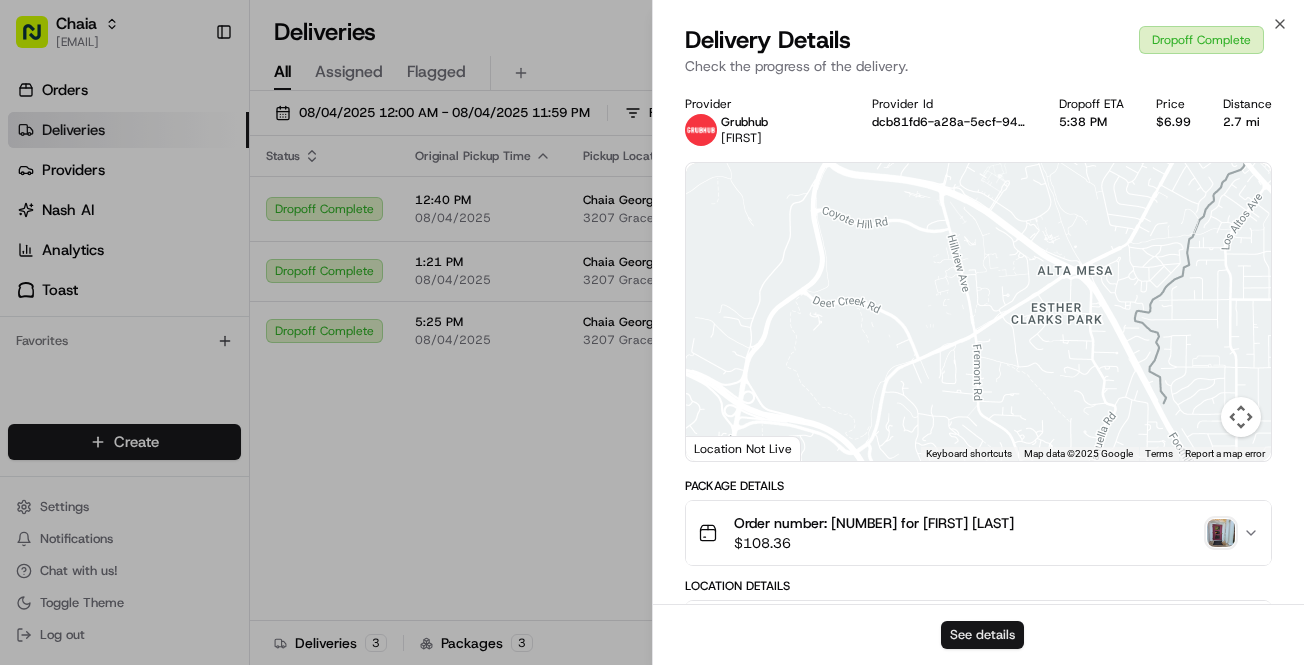 click on "See details" at bounding box center (982, 635) 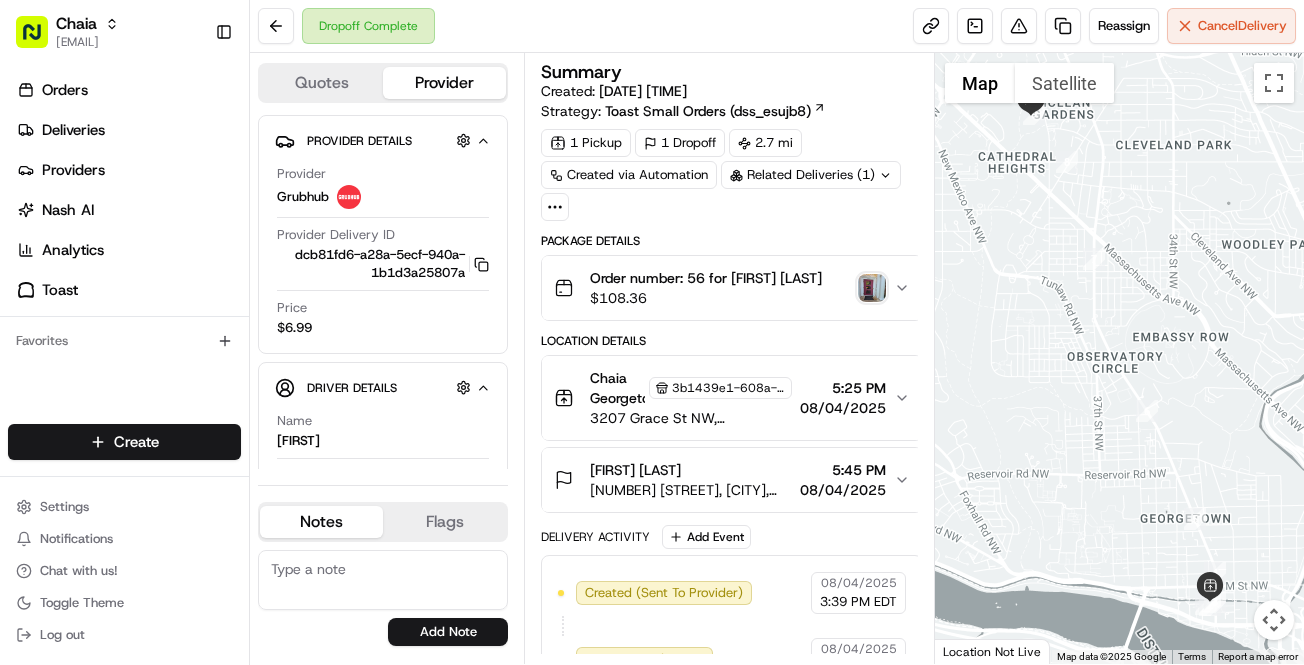 scroll, scrollTop: 0, scrollLeft: 0, axis: both 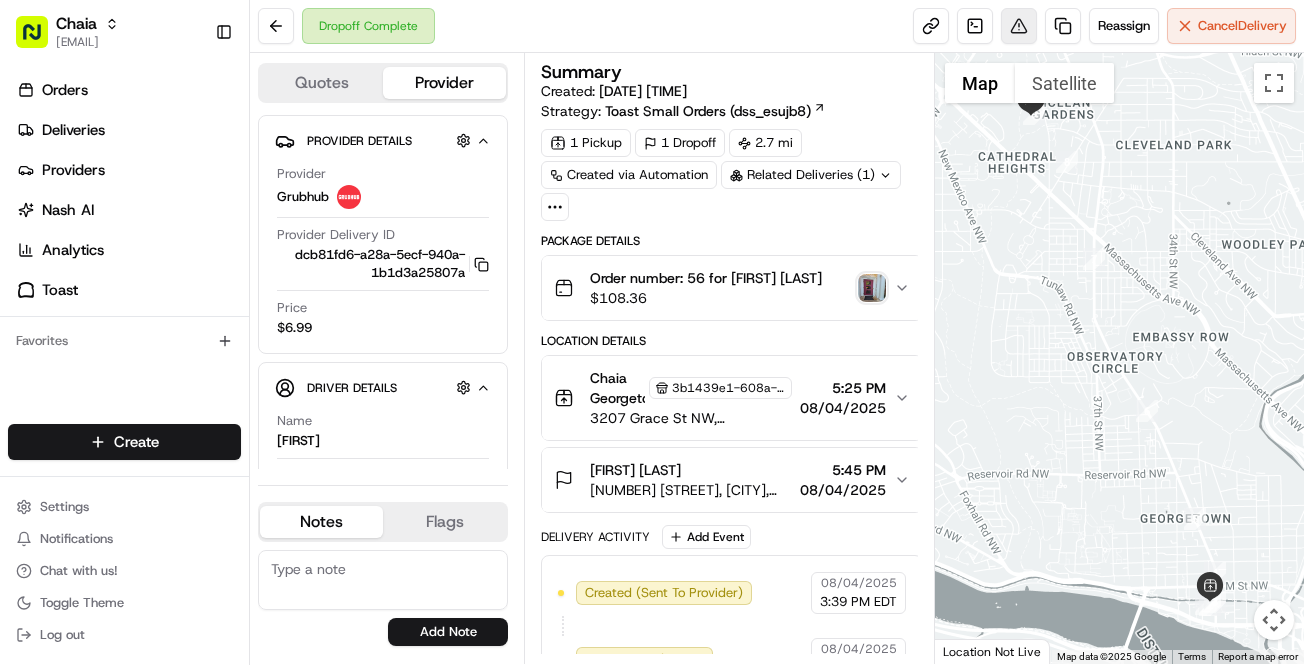 click at bounding box center [1019, 26] 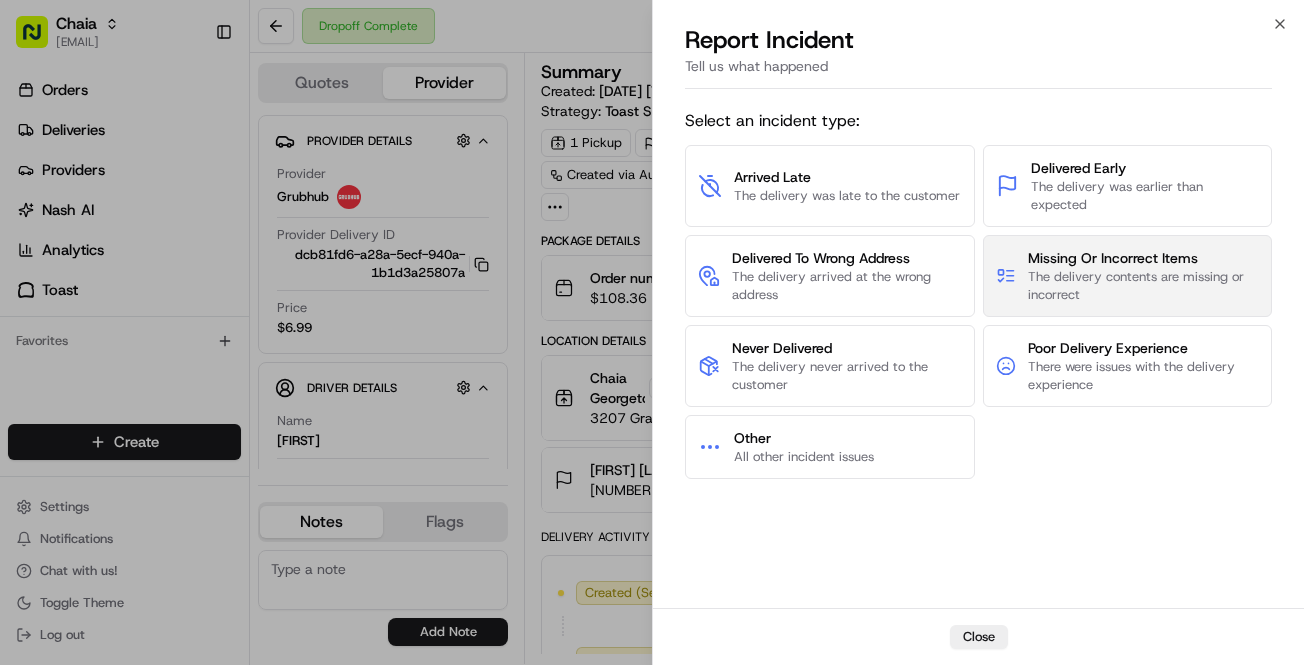click on "Missing Or Incorrect Items" at bounding box center [1143, 258] 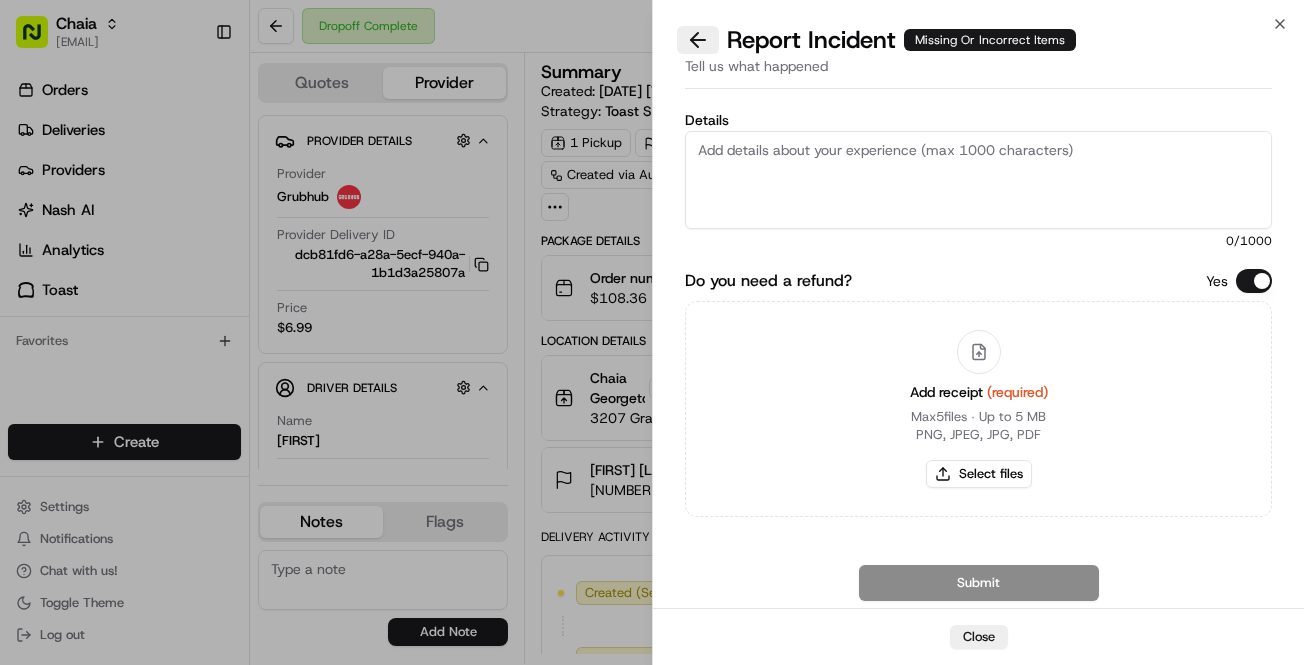 click at bounding box center (698, 40) 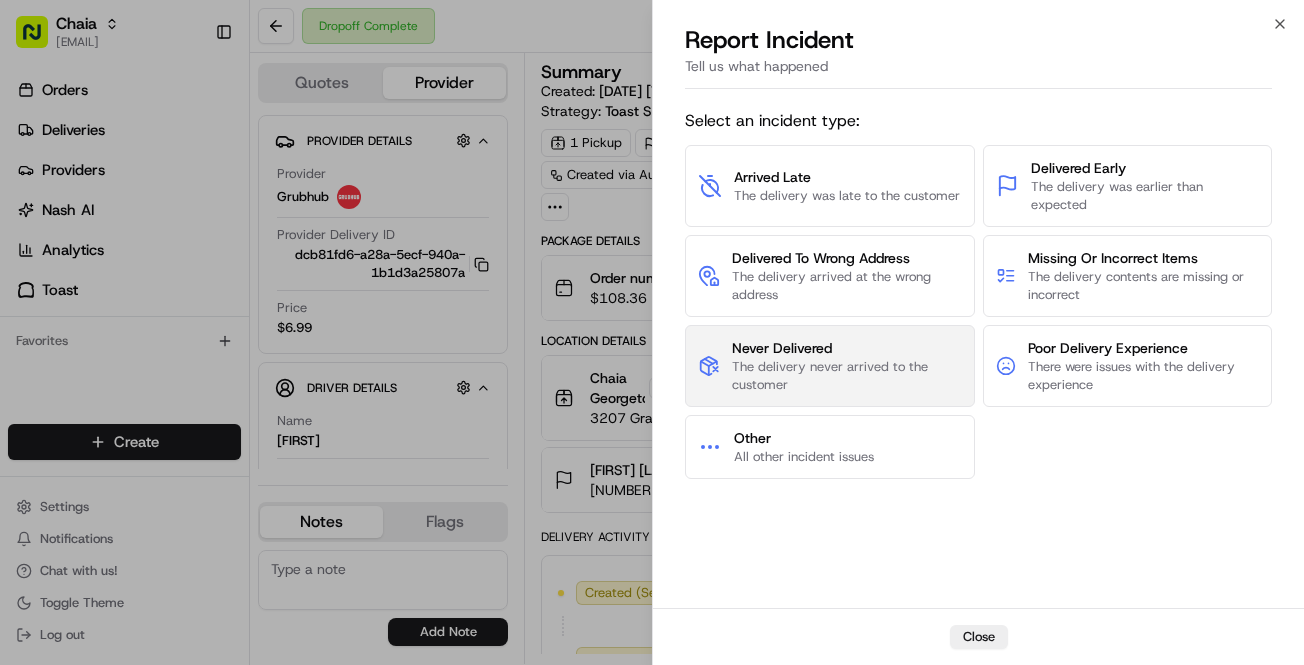 click on "The delivery never arrived to the customer" at bounding box center [847, 376] 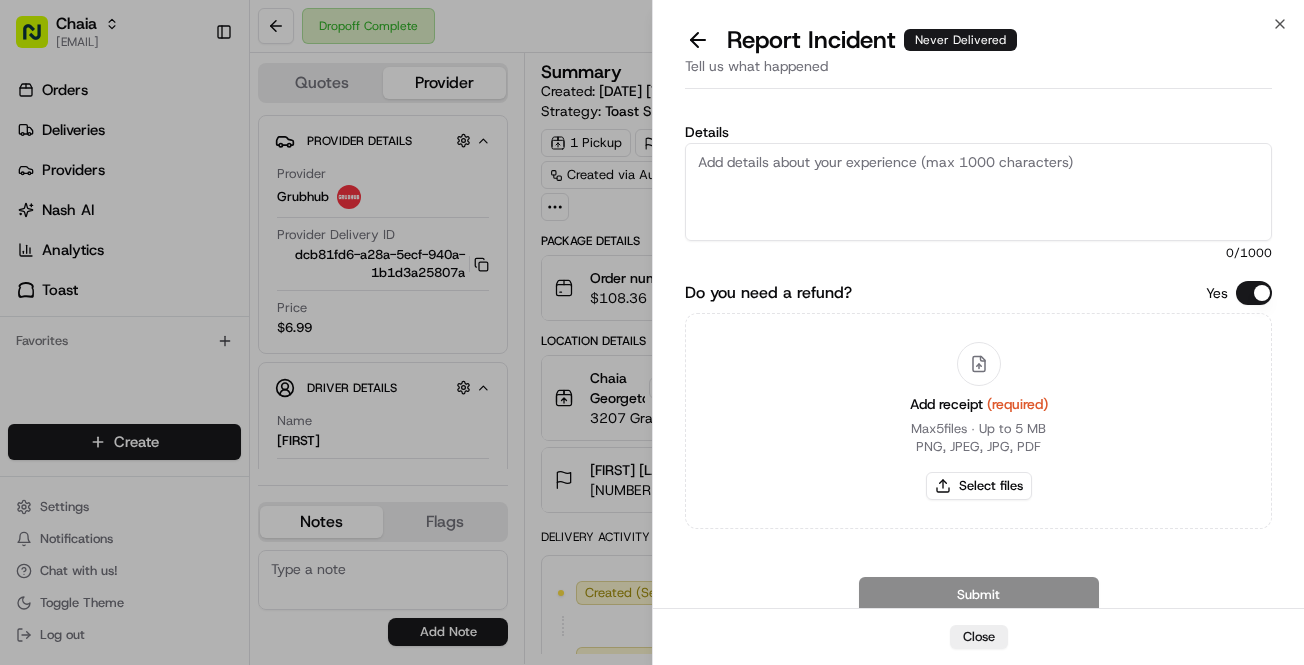 click on "Details" at bounding box center [978, 192] 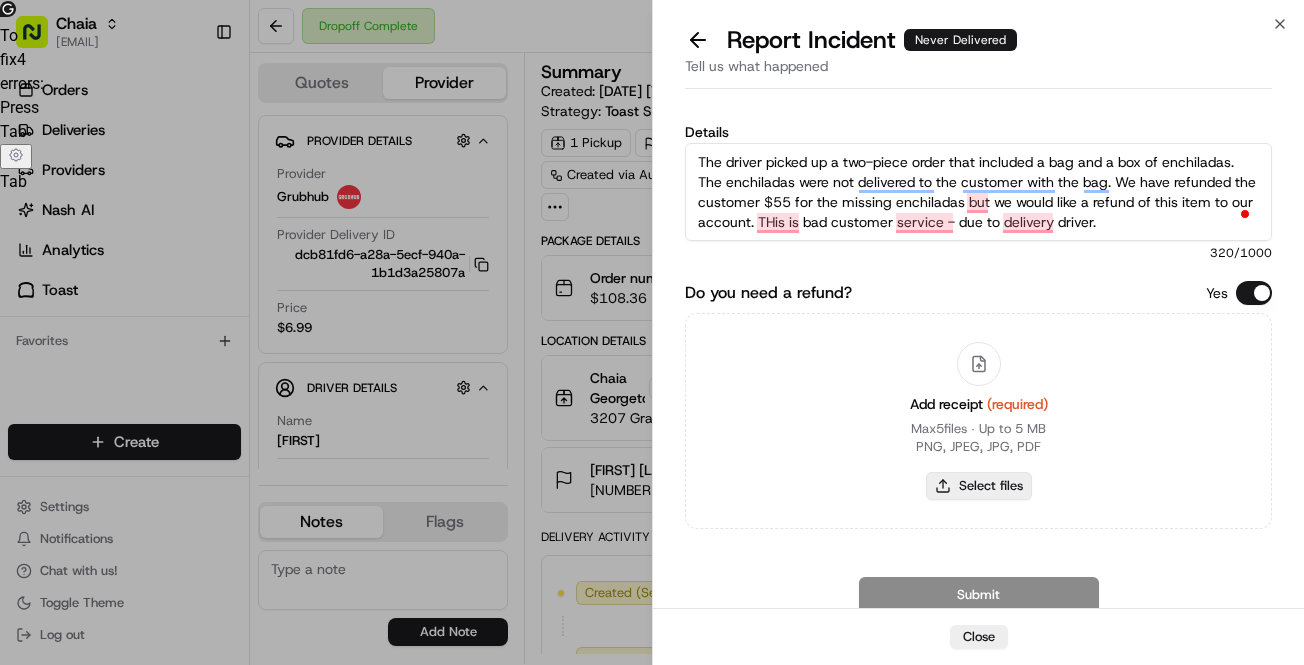 type on "The driver picked up a two-piece order that included a bag and a box of enchiladas. The enchiladas were not delivered to the customer with the bag. We have refunded the customer $55 for the missing enchiladas but we would like a refund of this item to our account. THis is bad customer service - due to delivery driver." 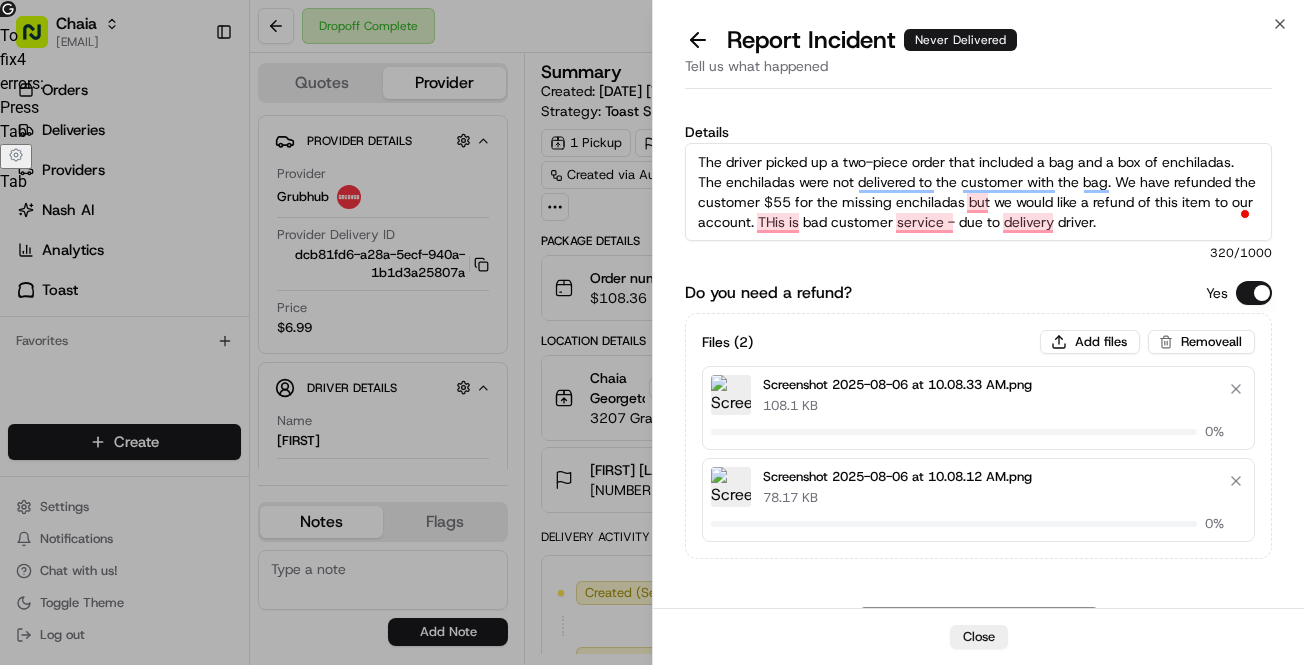 type 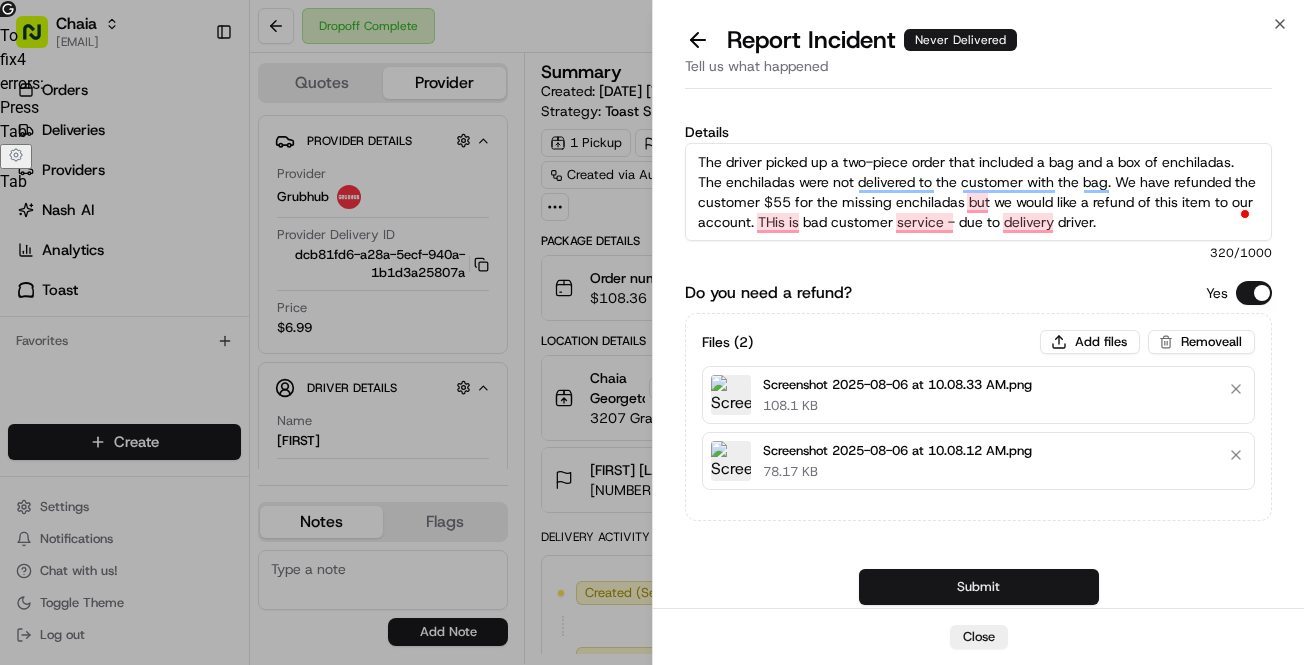 click on "Submit" at bounding box center (979, 587) 